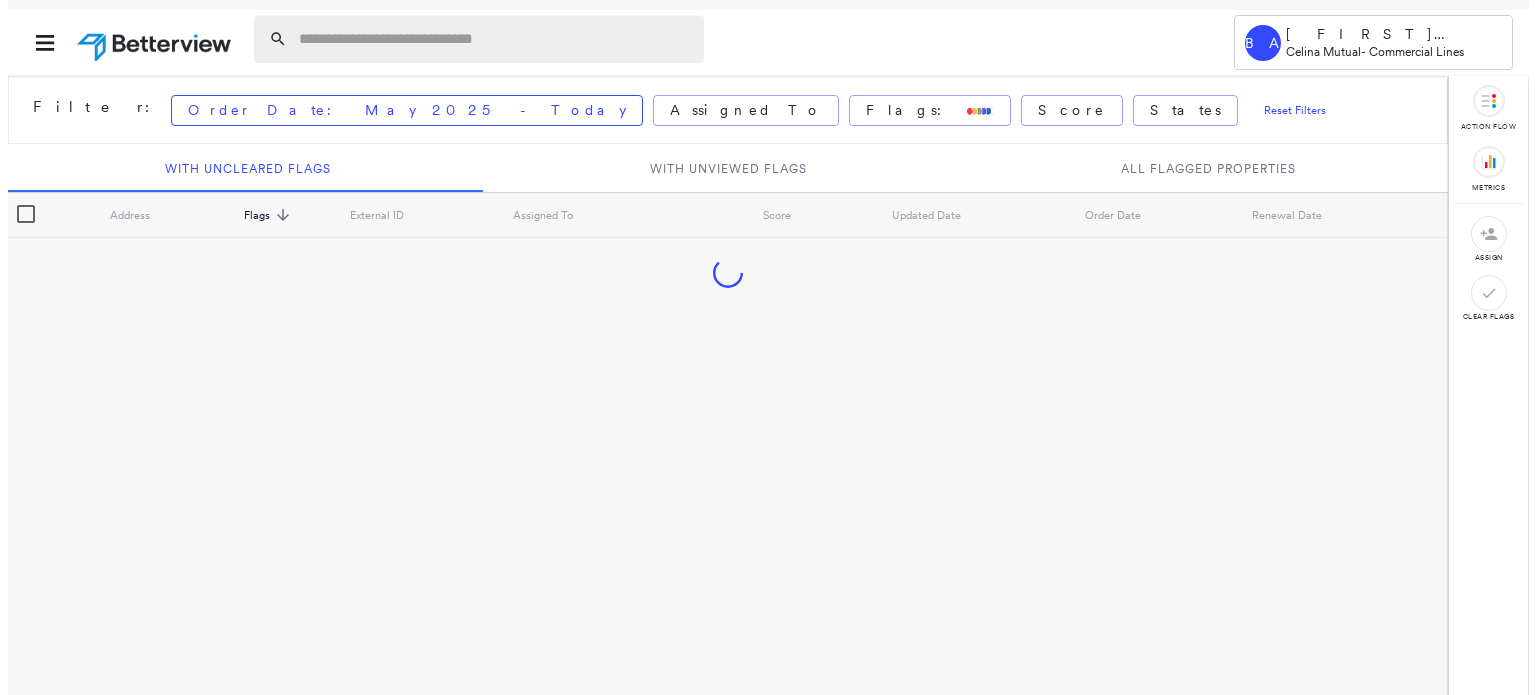 scroll, scrollTop: 0, scrollLeft: 0, axis: both 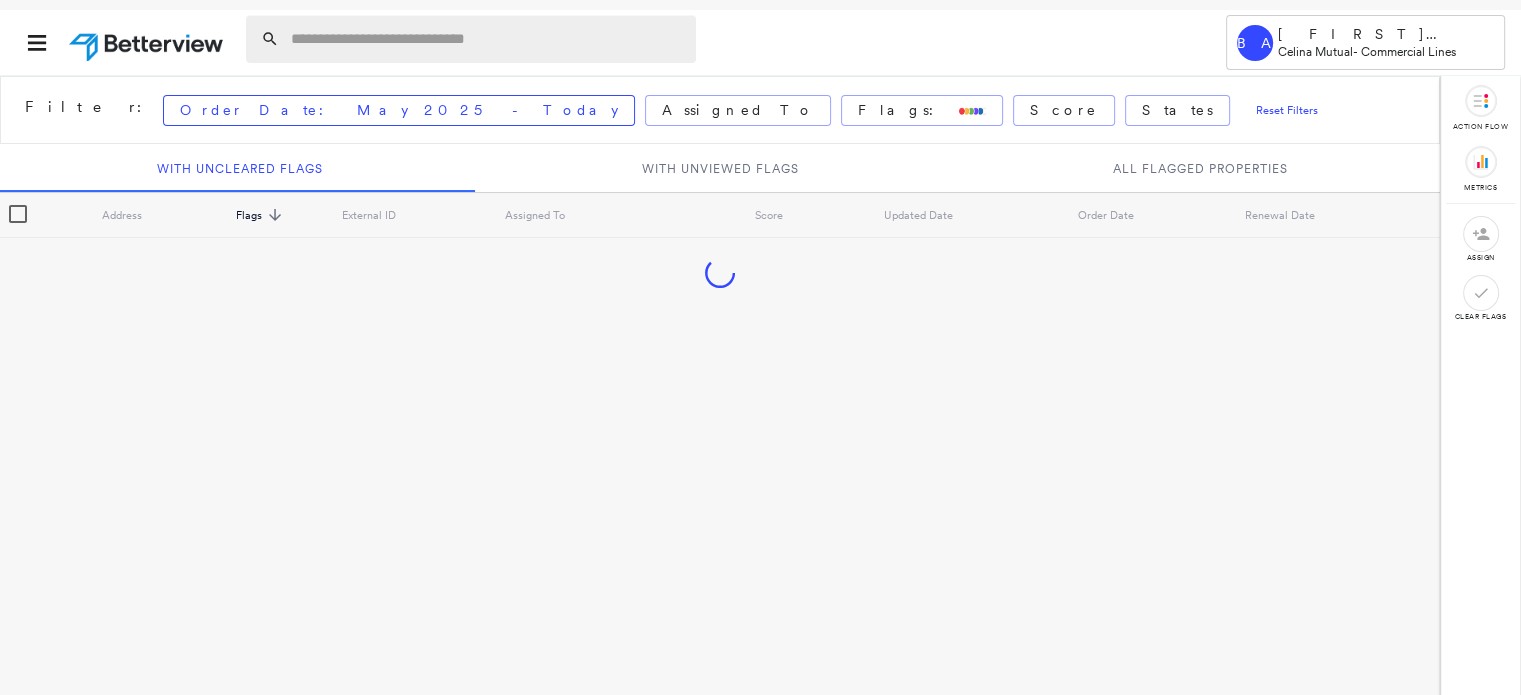 click at bounding box center [487, 39] 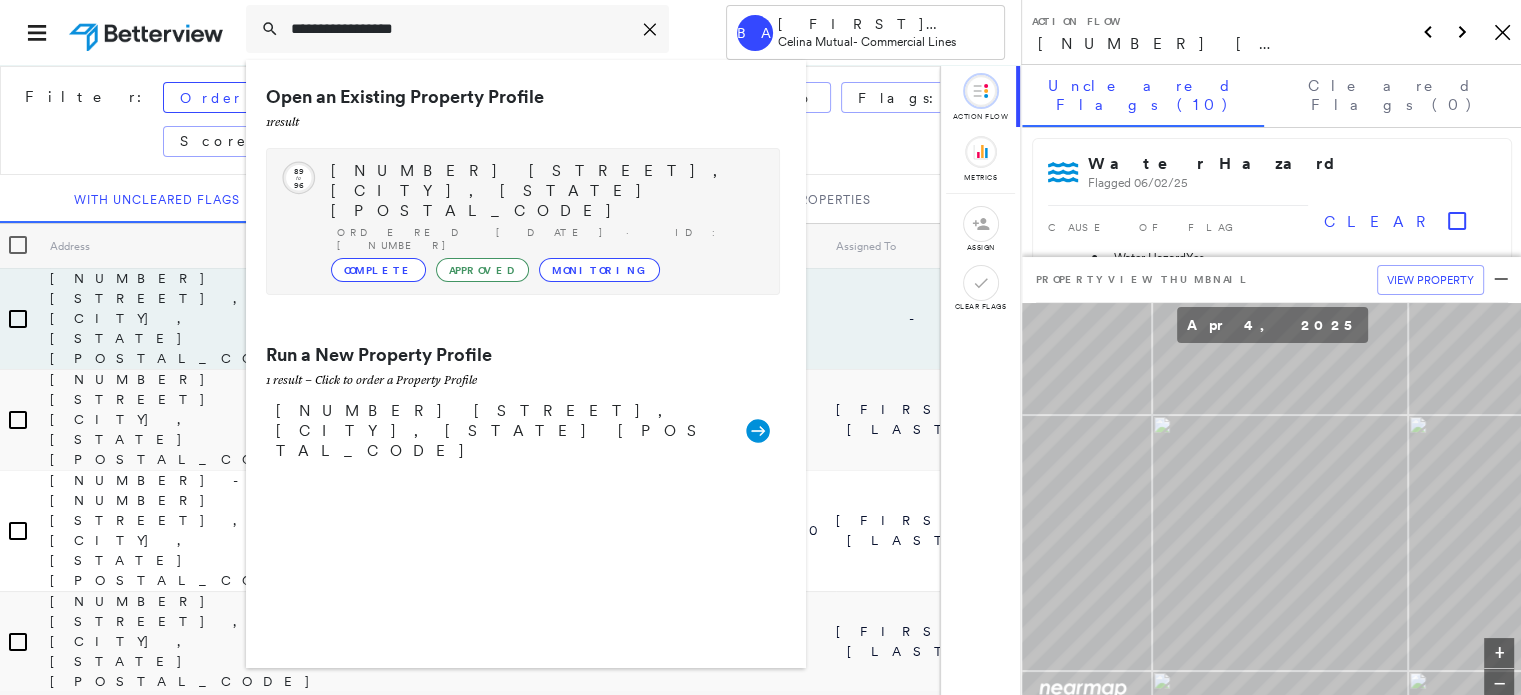 type on "**********" 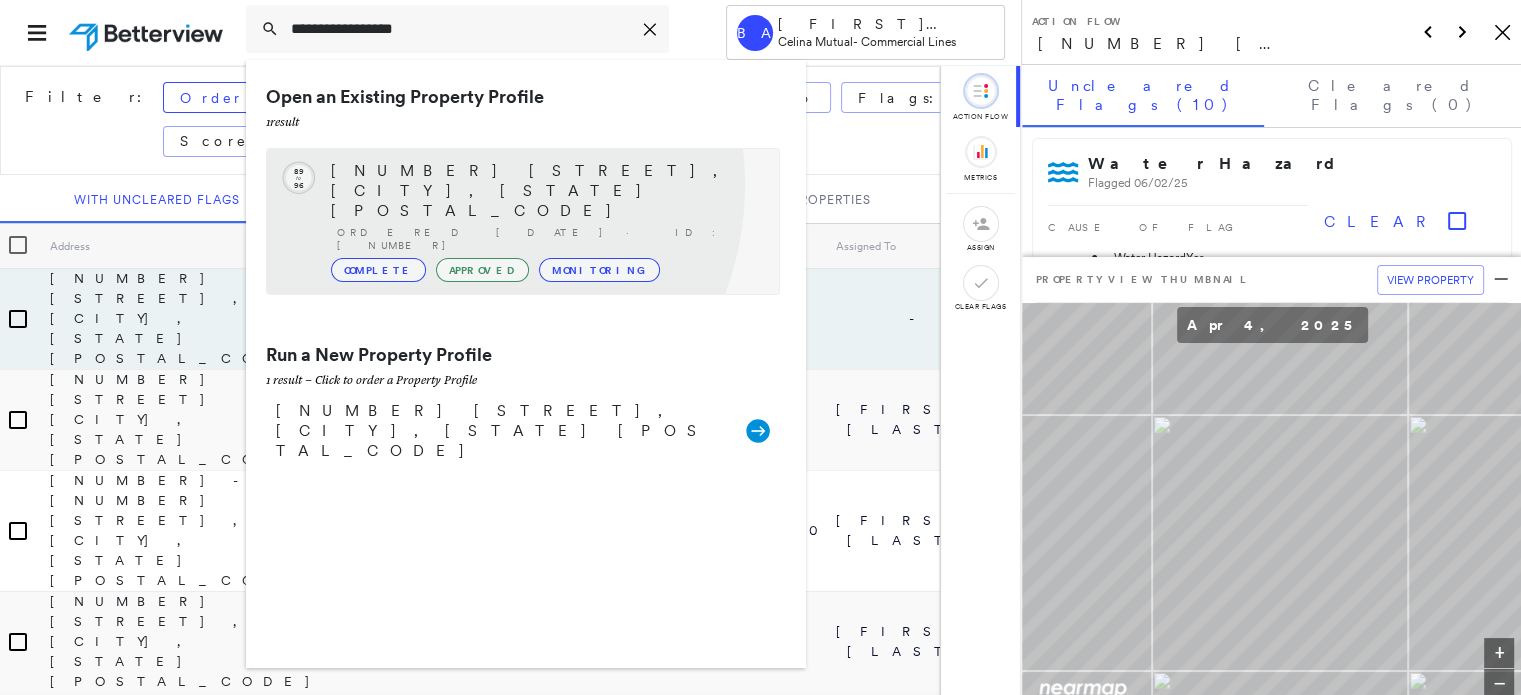 click on "[NUMBER] [STREET], [CITY], [STATE] [POSTAL_CODE] Ordered [DATE] · ID: [NUMBER] Complete Approved Monitoring" at bounding box center (545, 221) 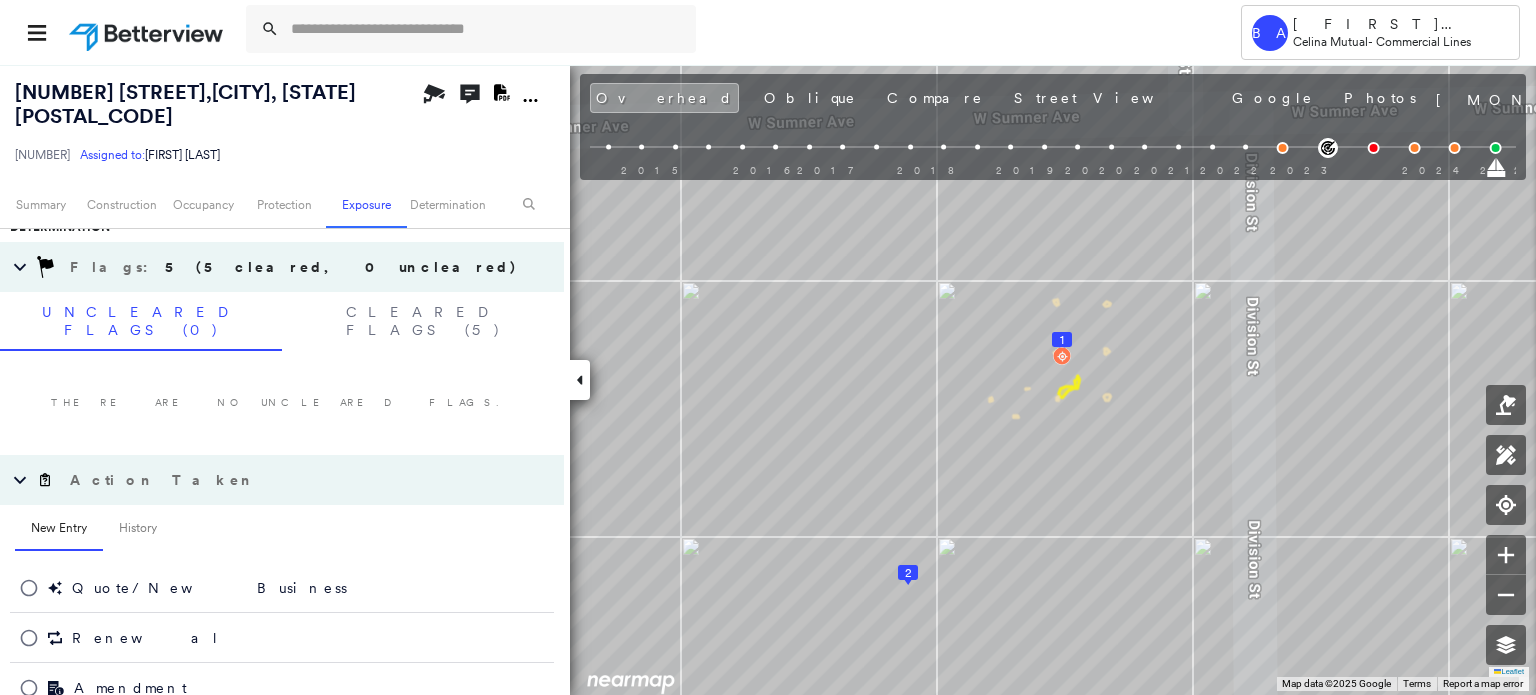 scroll, scrollTop: 1169, scrollLeft: 0, axis: vertical 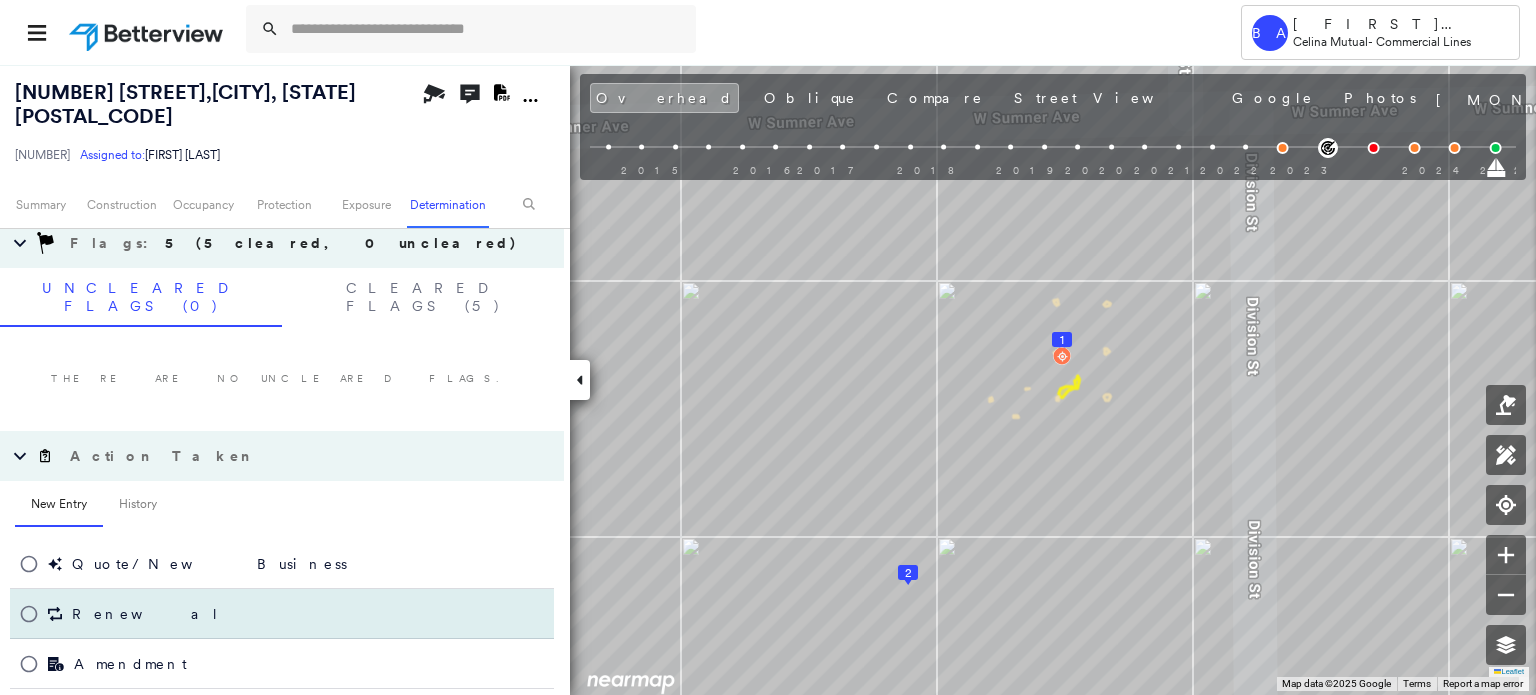 click on "Renewal" at bounding box center [282, 614] 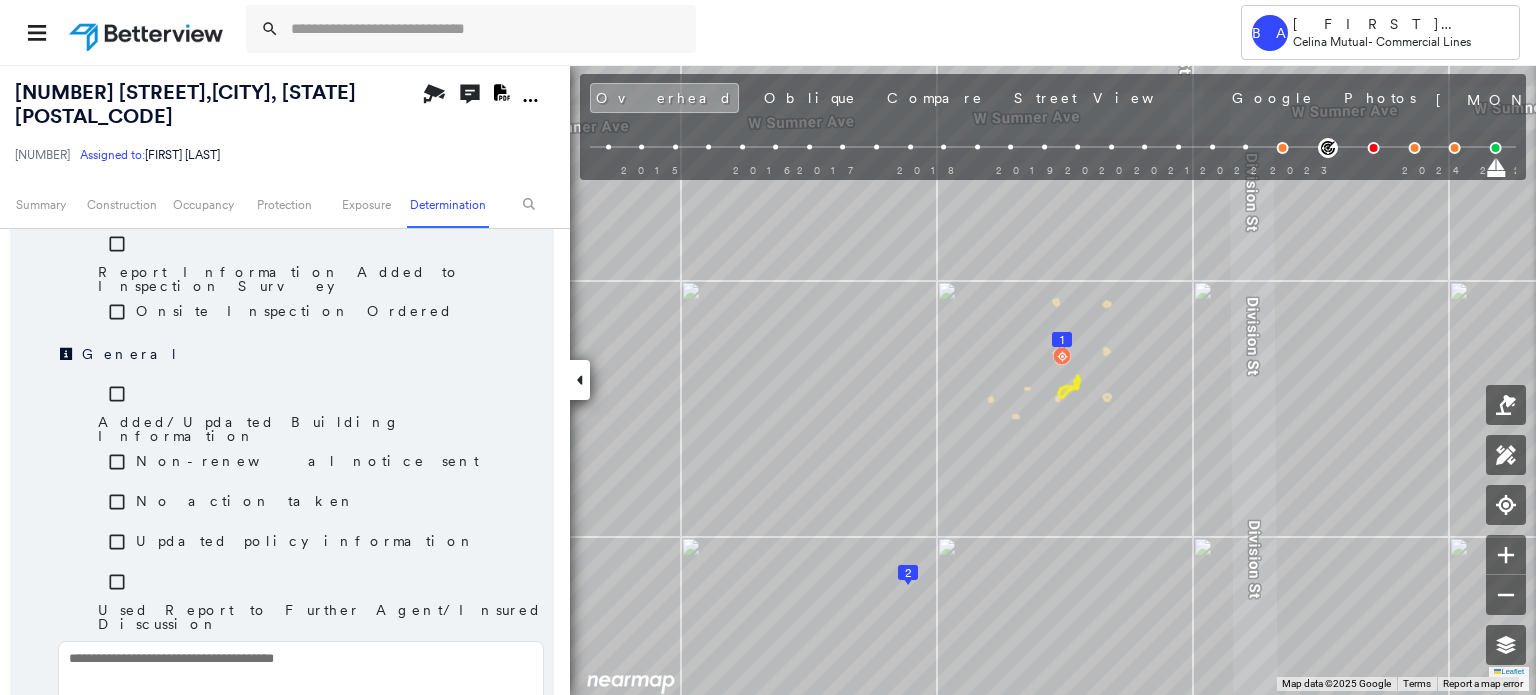 scroll, scrollTop: 1869, scrollLeft: 0, axis: vertical 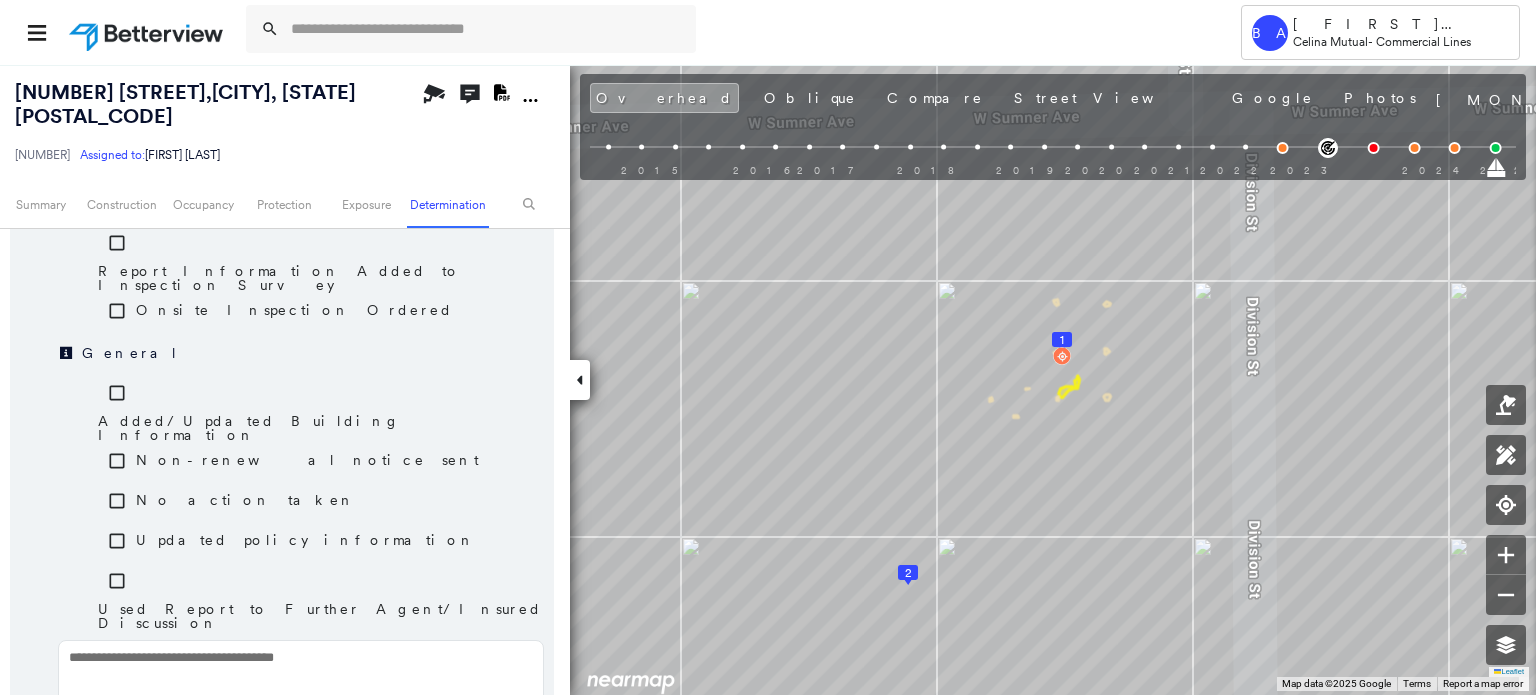 click on "No action taken" at bounding box center (246, 500) 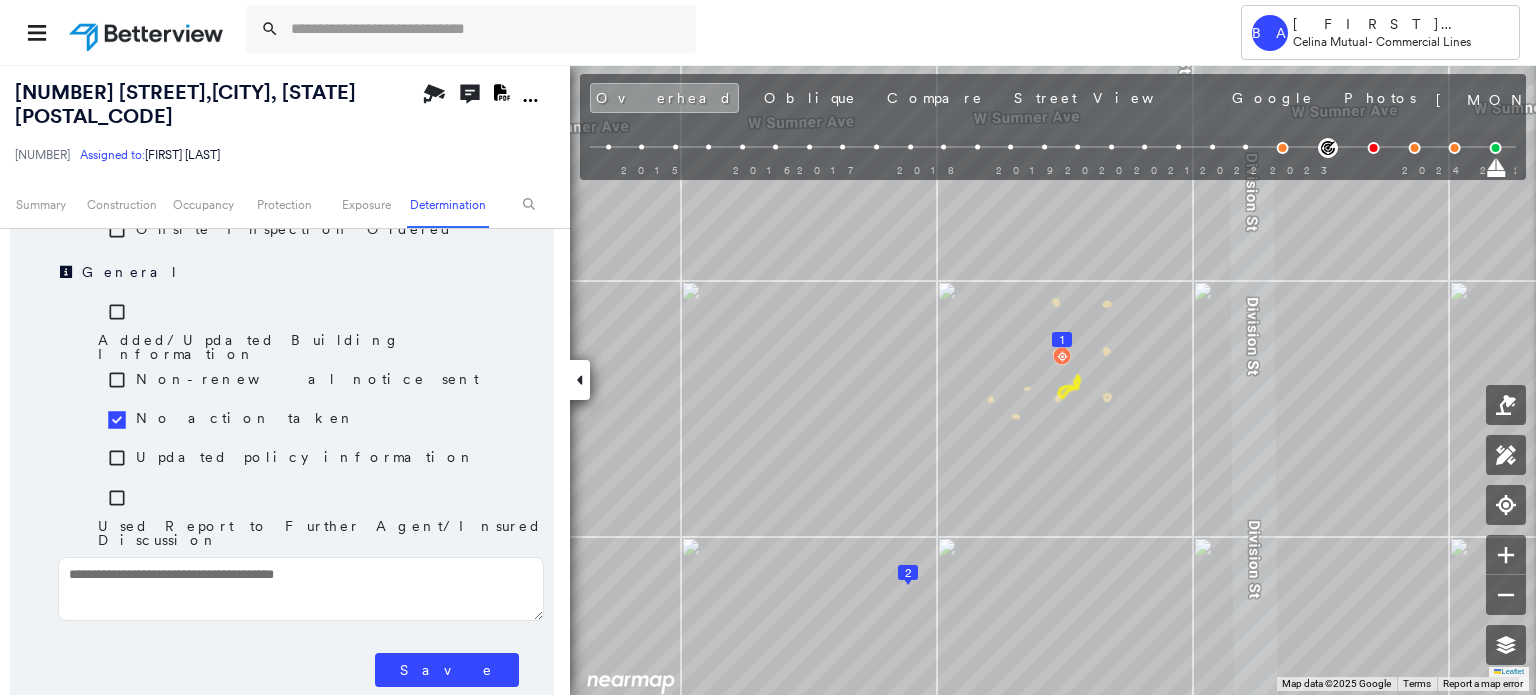 click on "Save" at bounding box center (447, 670) 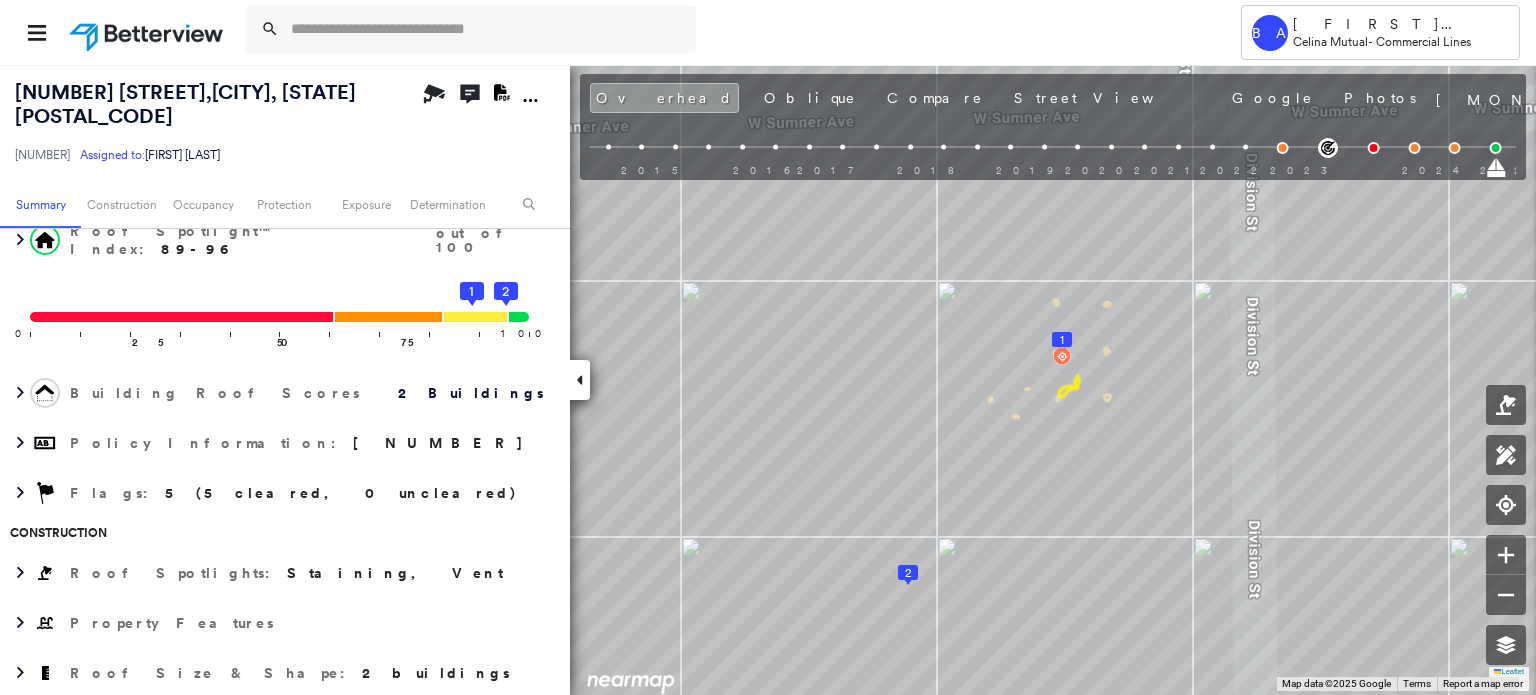 scroll, scrollTop: 0, scrollLeft: 0, axis: both 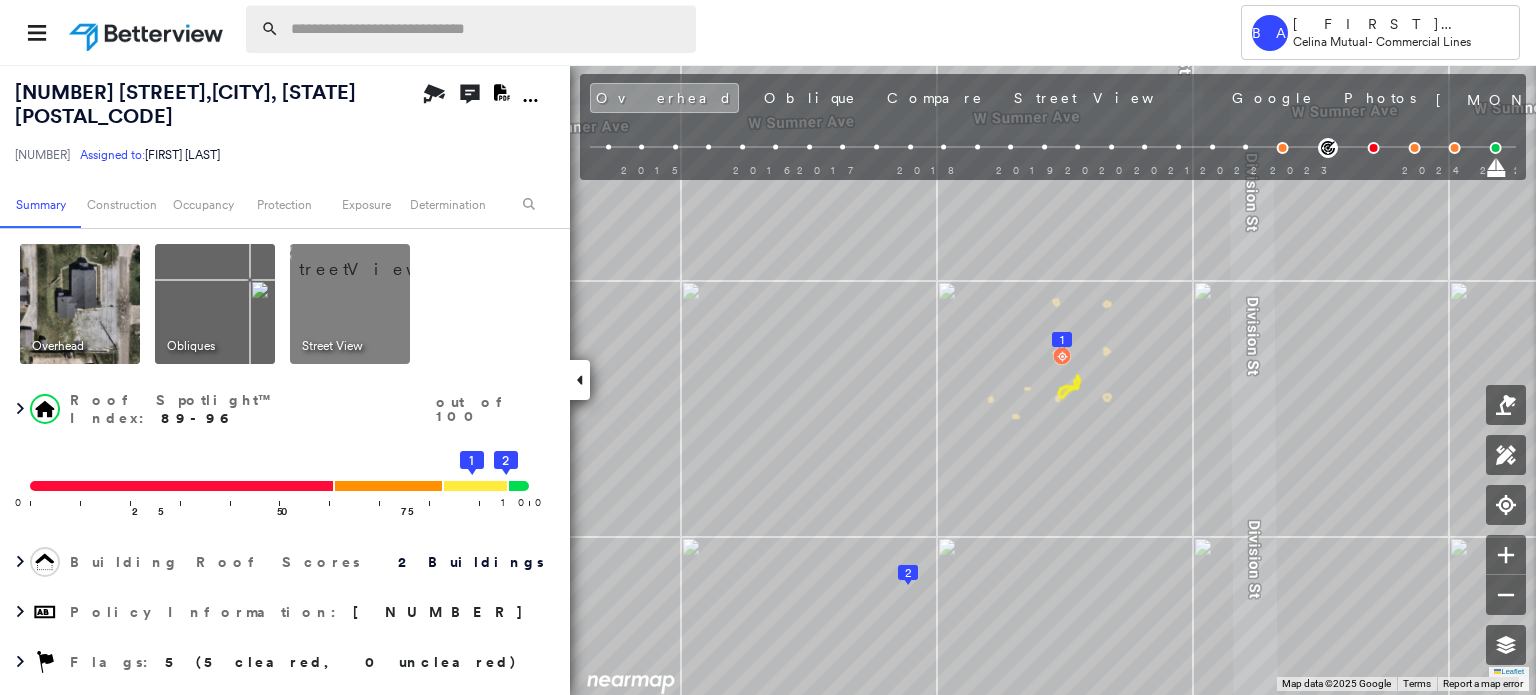 click at bounding box center [487, 29] 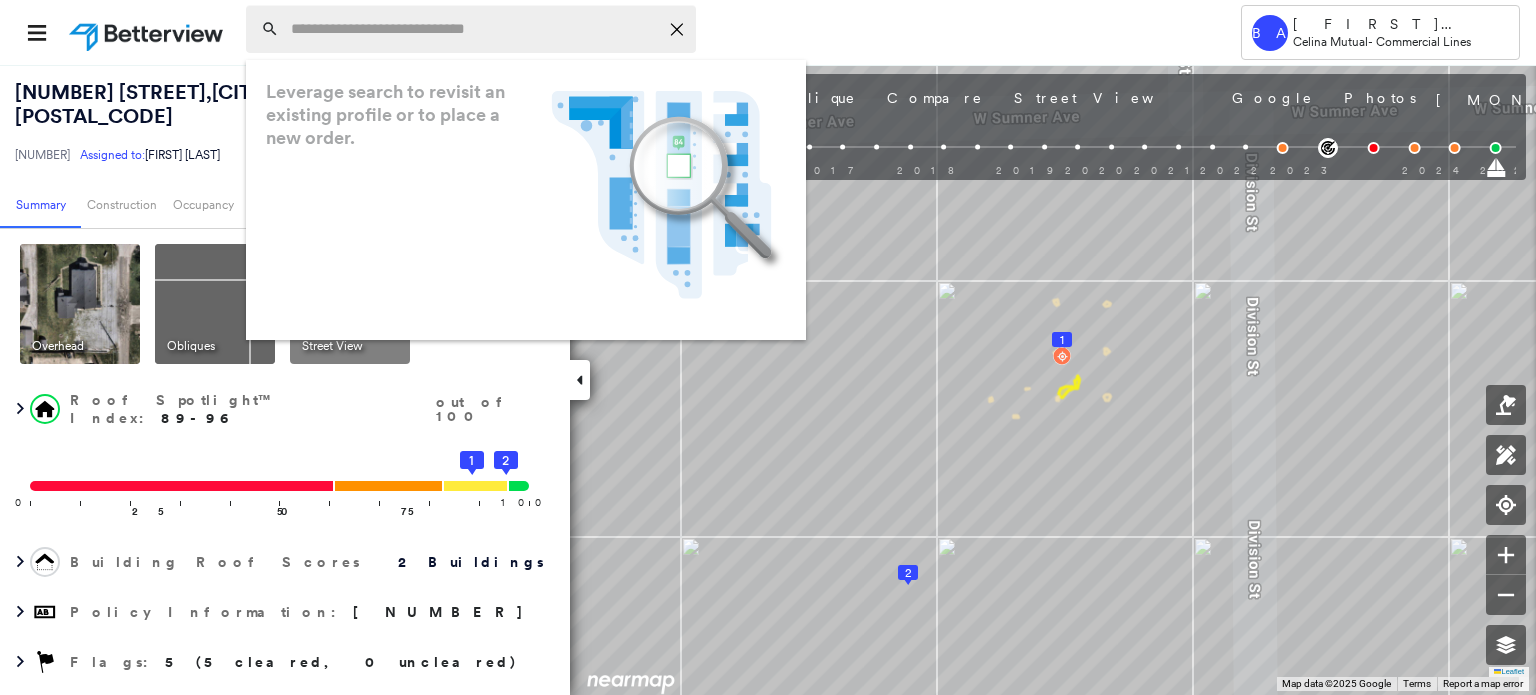 click at bounding box center [474, 29] 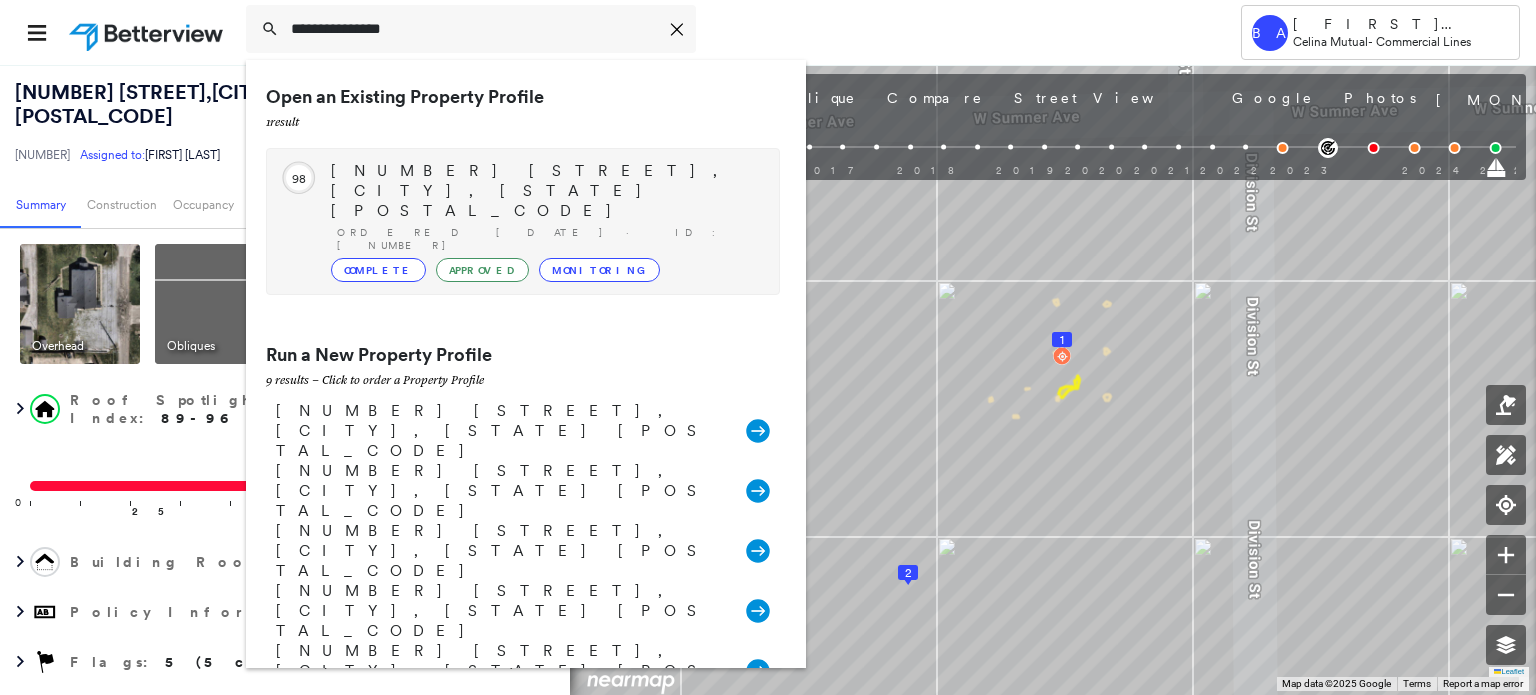 type on "**********" 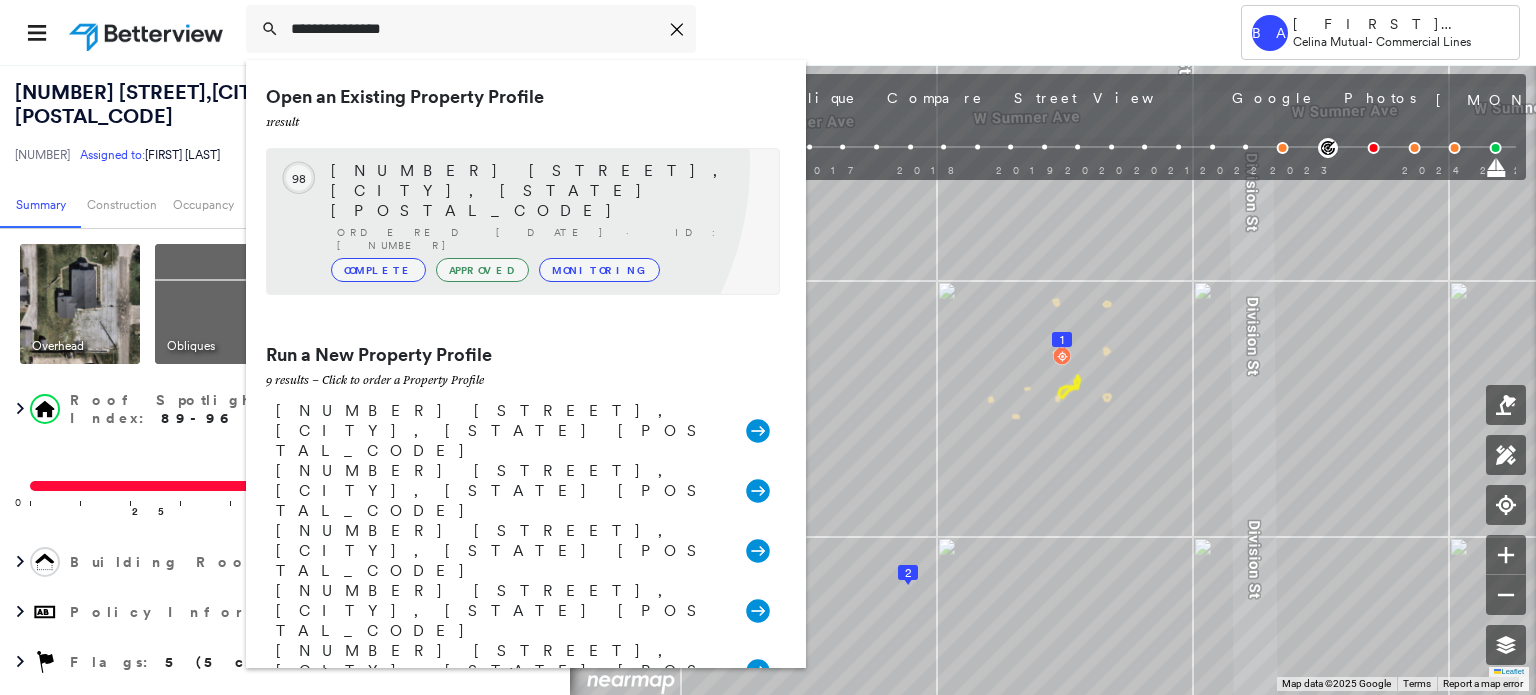 click on "[NUMBER] [STREET], [CITY], [STATE] [POSTAL_CODE]" at bounding box center (545, 191) 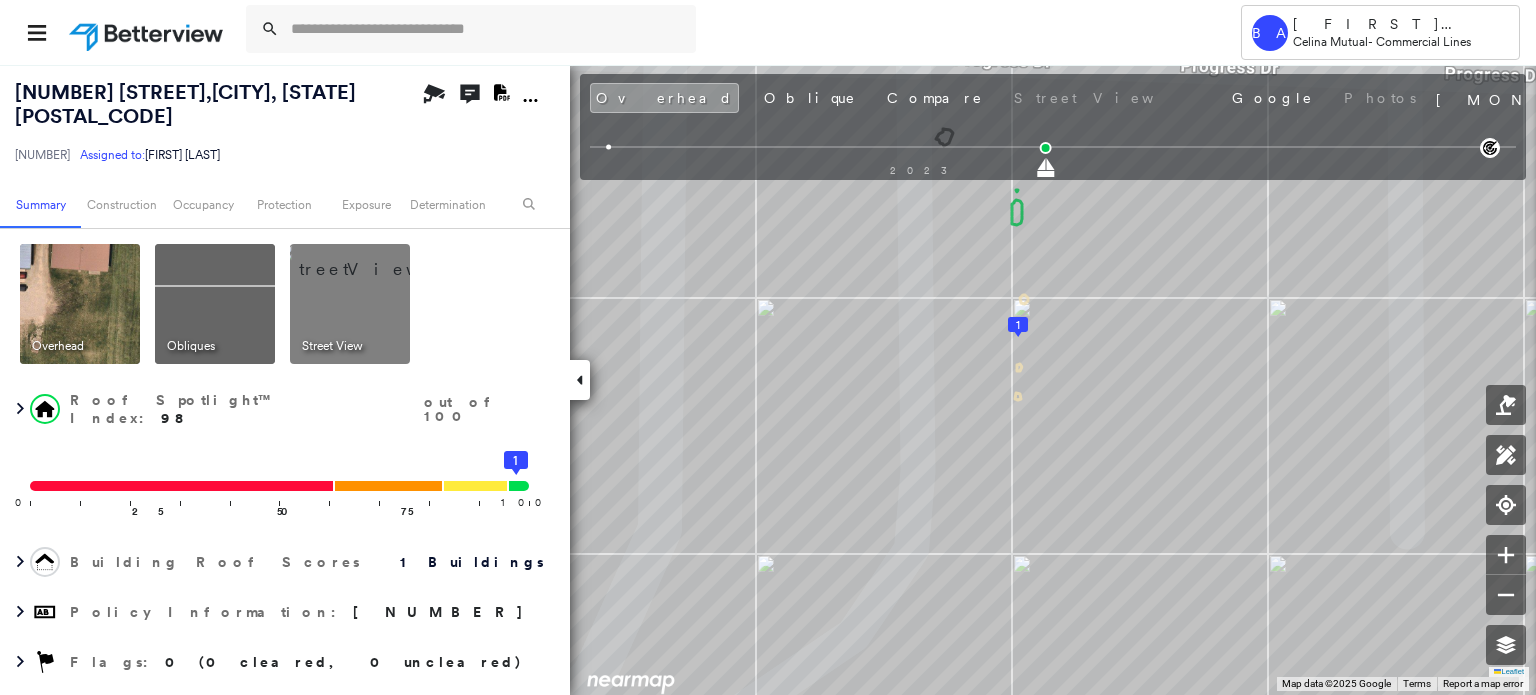 click at bounding box center (374, 259) 